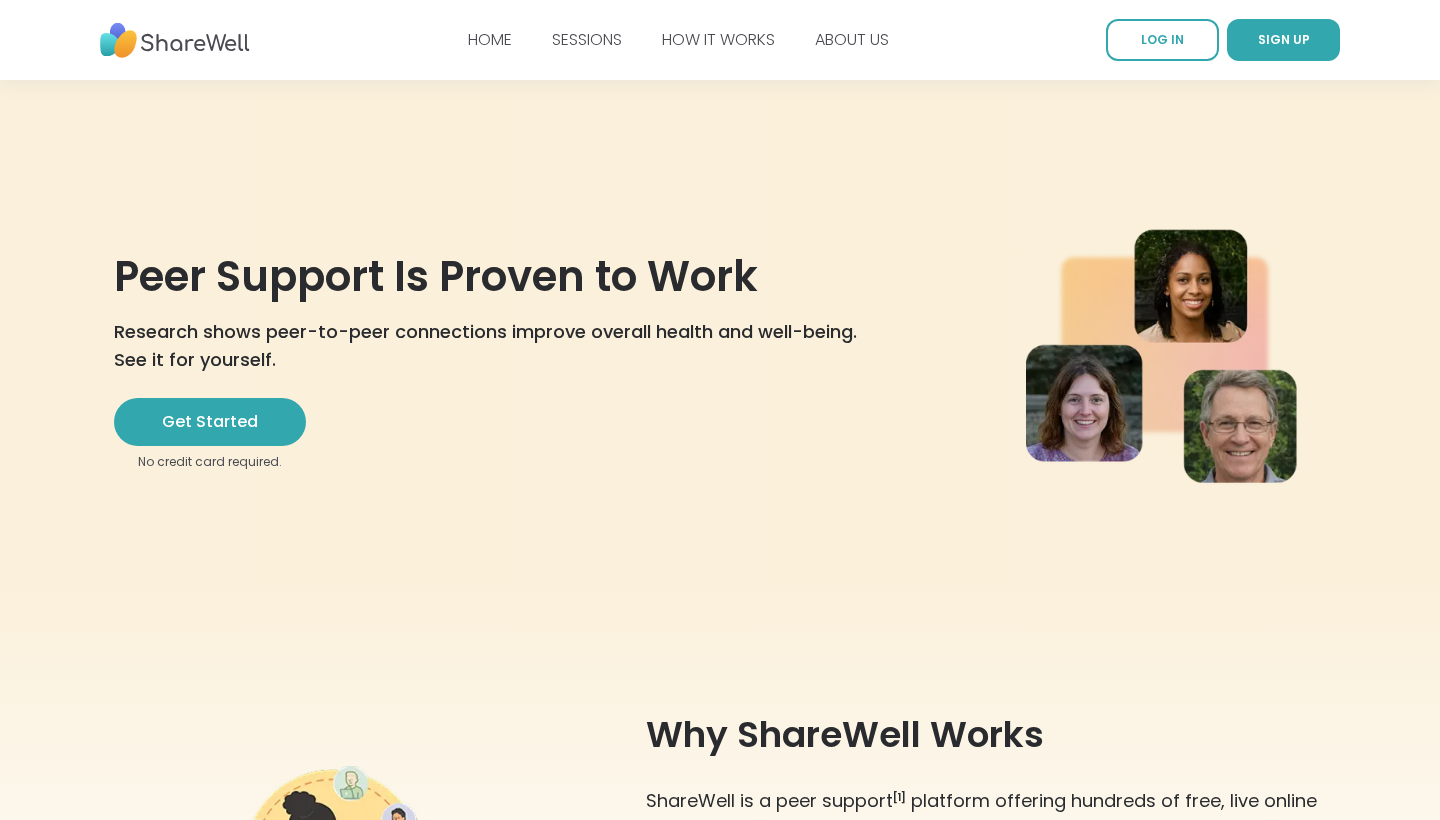 scroll, scrollTop: 0, scrollLeft: 0, axis: both 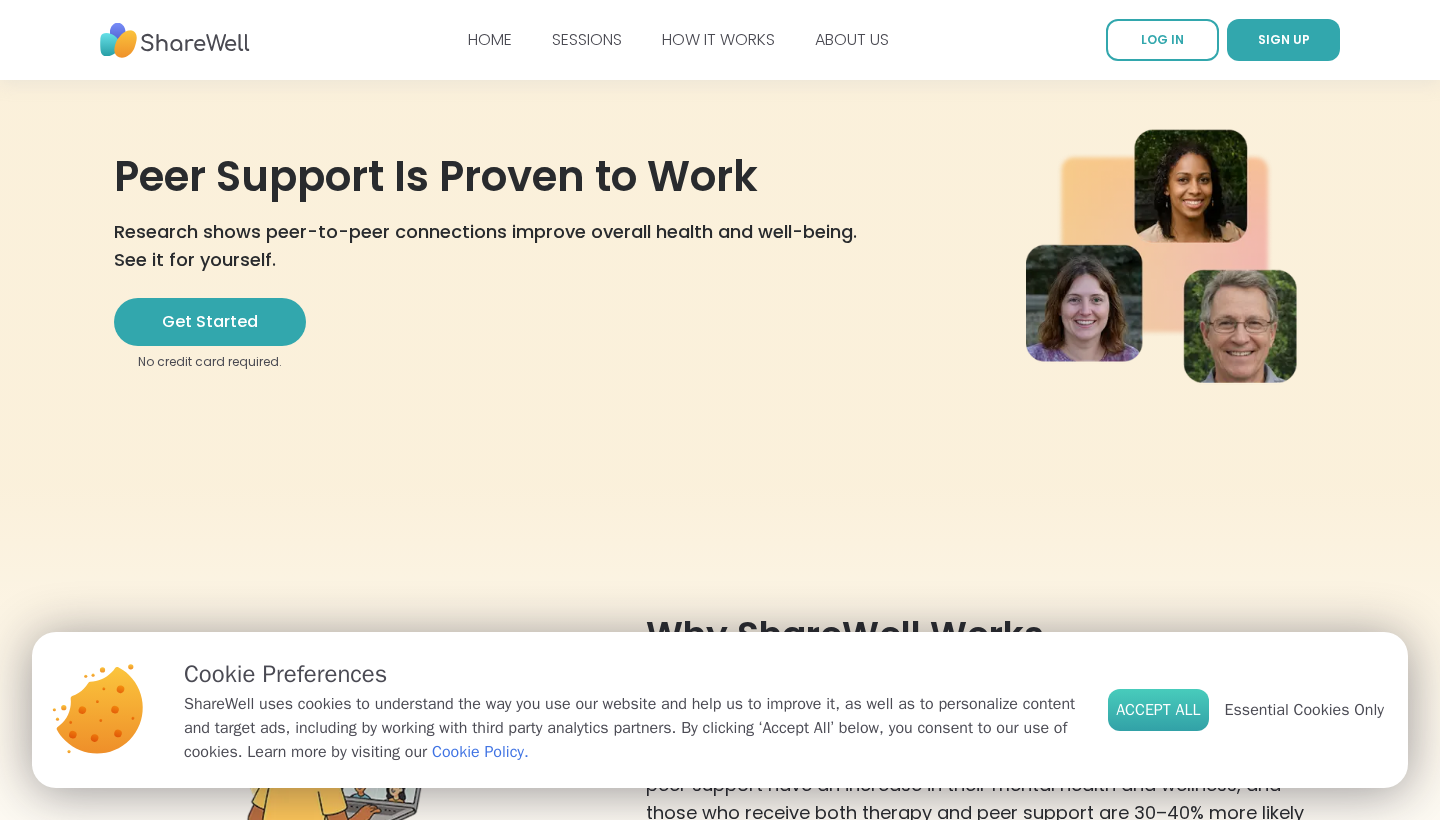 click on "Accept All" at bounding box center [1158, 710] 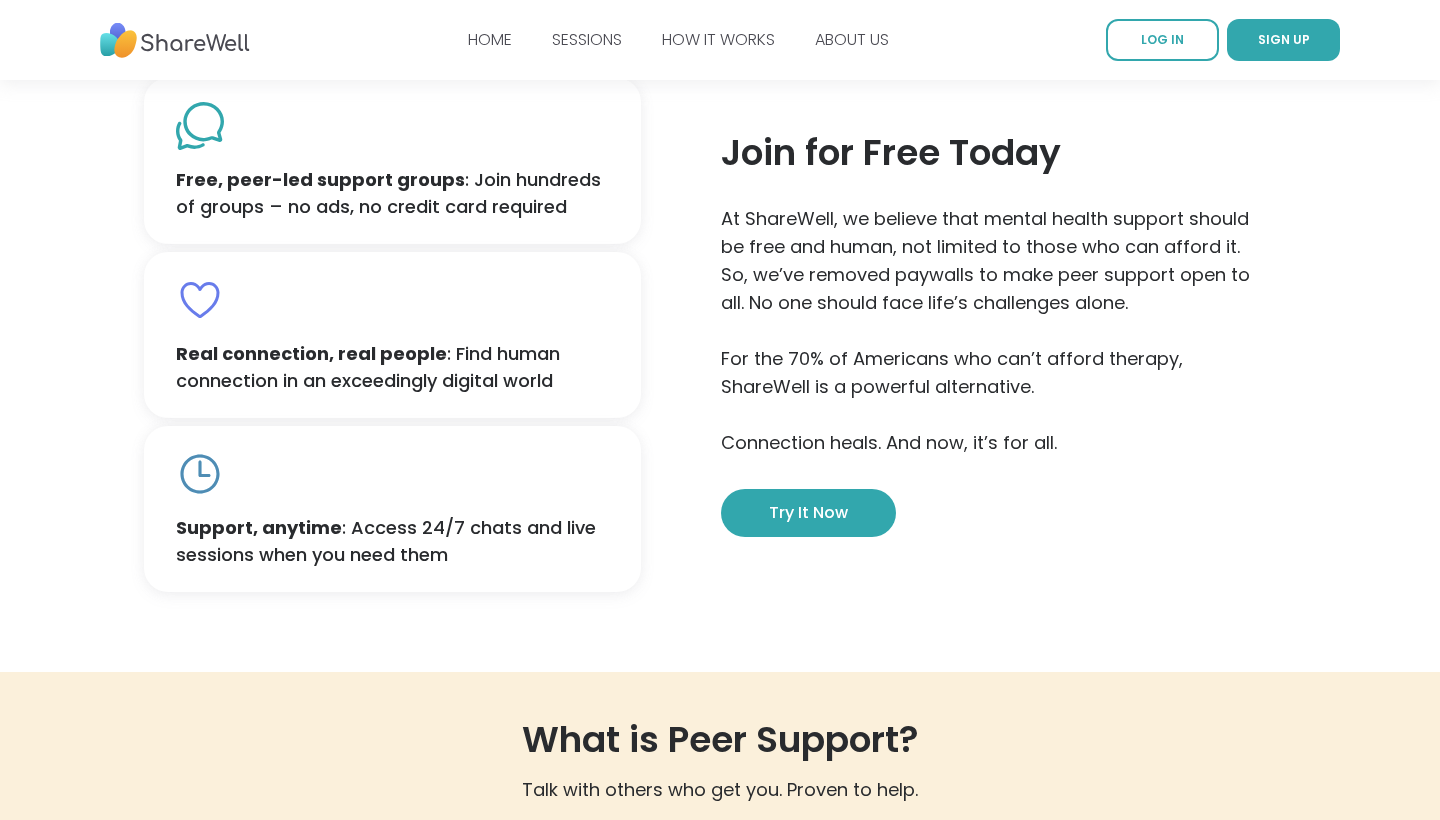 scroll, scrollTop: 1076, scrollLeft: 0, axis: vertical 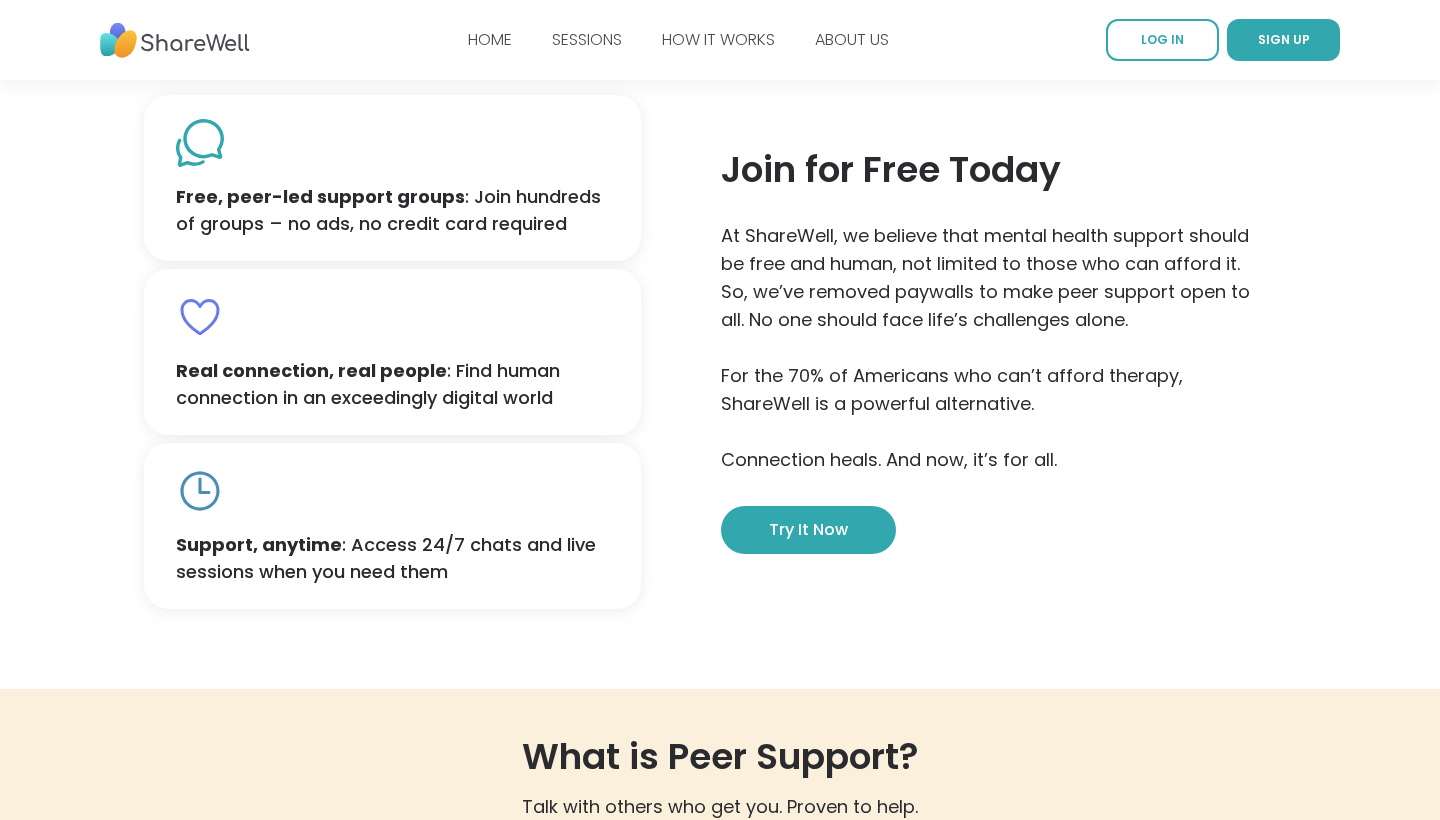 click on "Join for Free Today At ShareWell, we believe that mental health support should be free and human, not limited to those who can afford it. So, we’ve removed paywalls to make peer support open to all. No one should face life’s challenges alone.
For the 70% of [COUNTRY] who can’t afford therapy, ShareWell is a powerful alternative.
Connection heals. And now, it’s for all. Try it now Free, peer-led support groups : Join hundreds of groups – no ads, no credit card required Real connection, real people : Find human connection in an exceedingly digital world Support, anytime : Access 24/7 chats and live sessions when you need them" at bounding box center [720, 352] 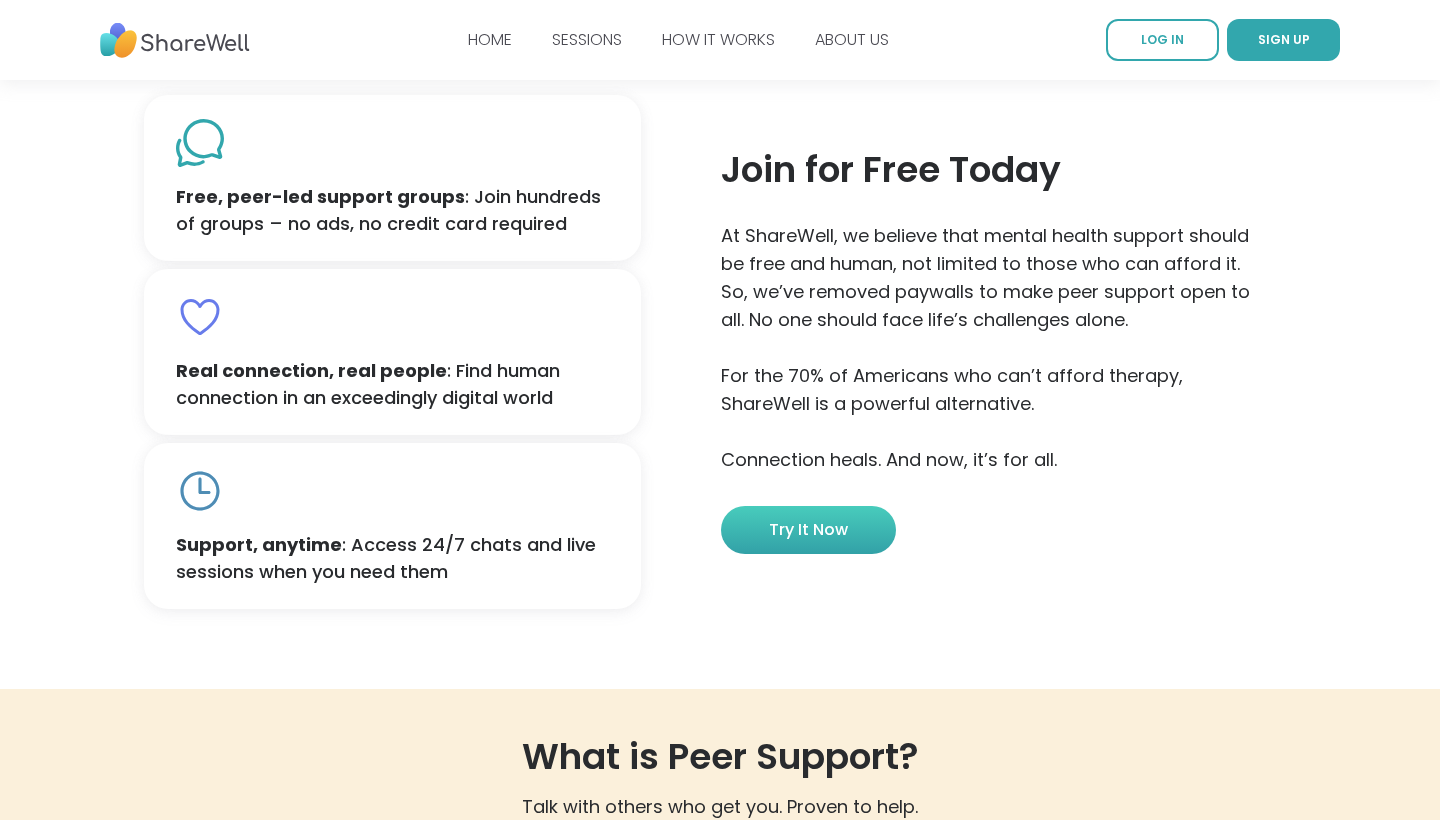 click on "Try it now" at bounding box center (808, 530) 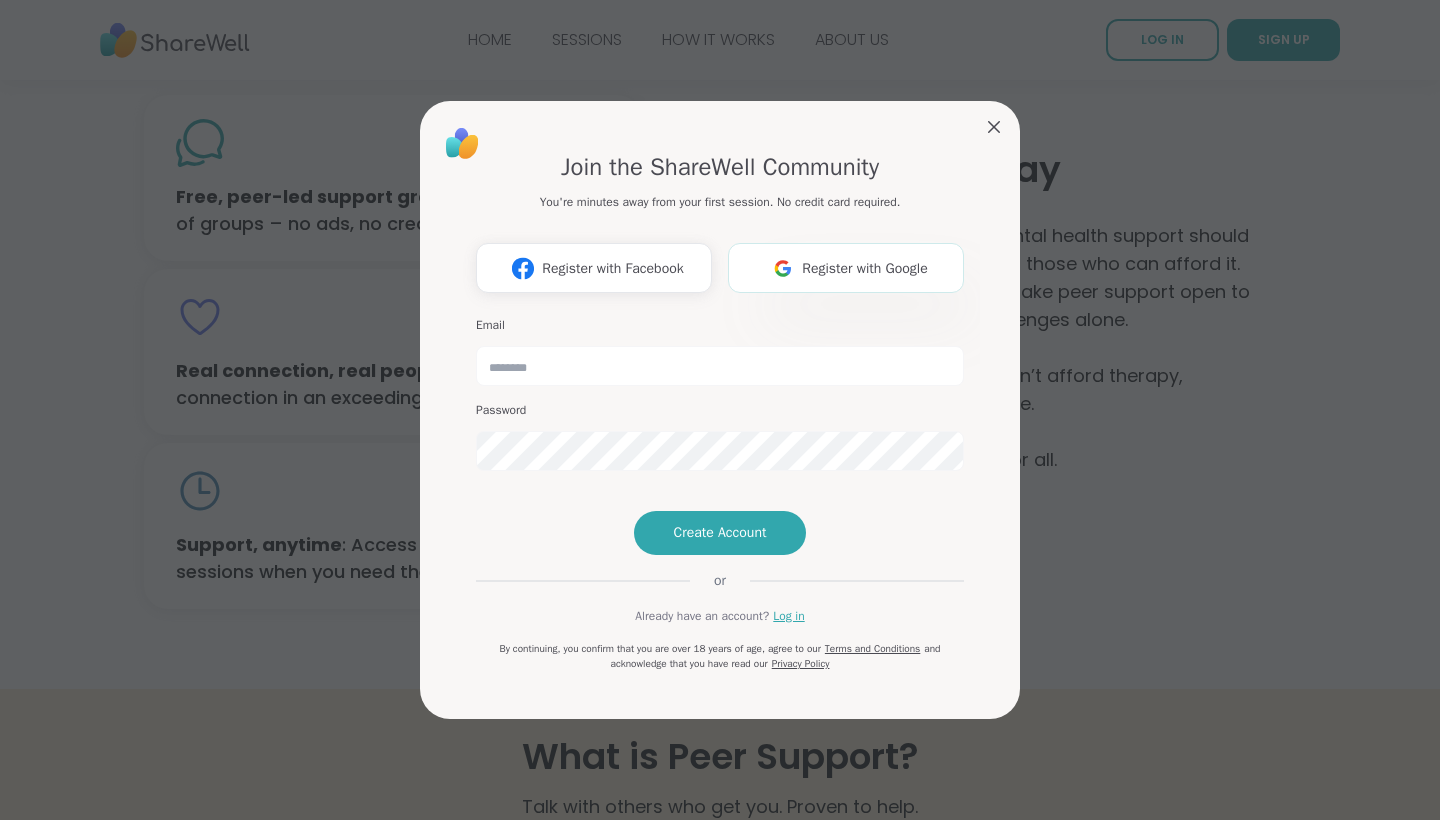 click on "Register with Google" at bounding box center [865, 268] 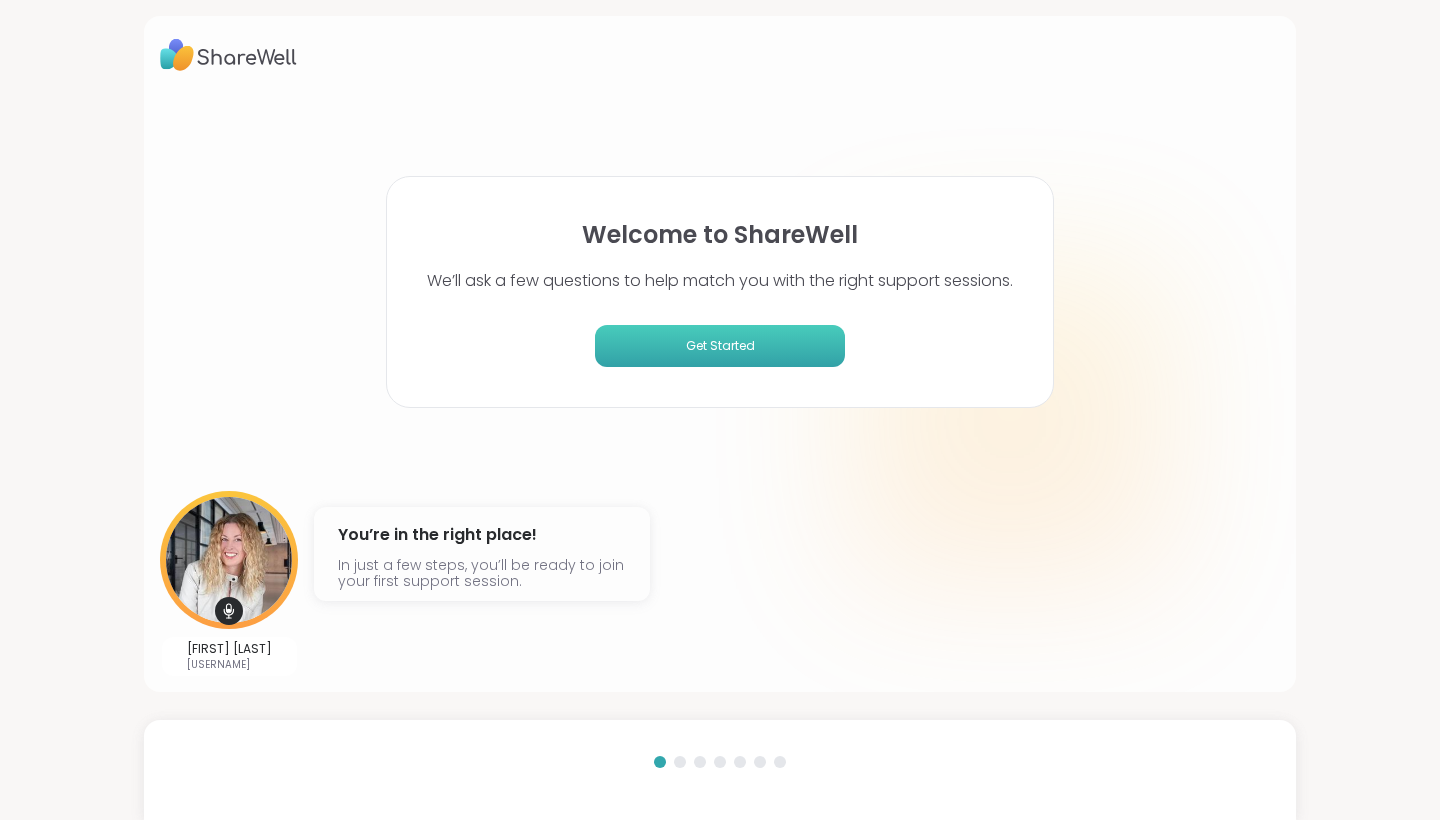 scroll, scrollTop: 0, scrollLeft: 0, axis: both 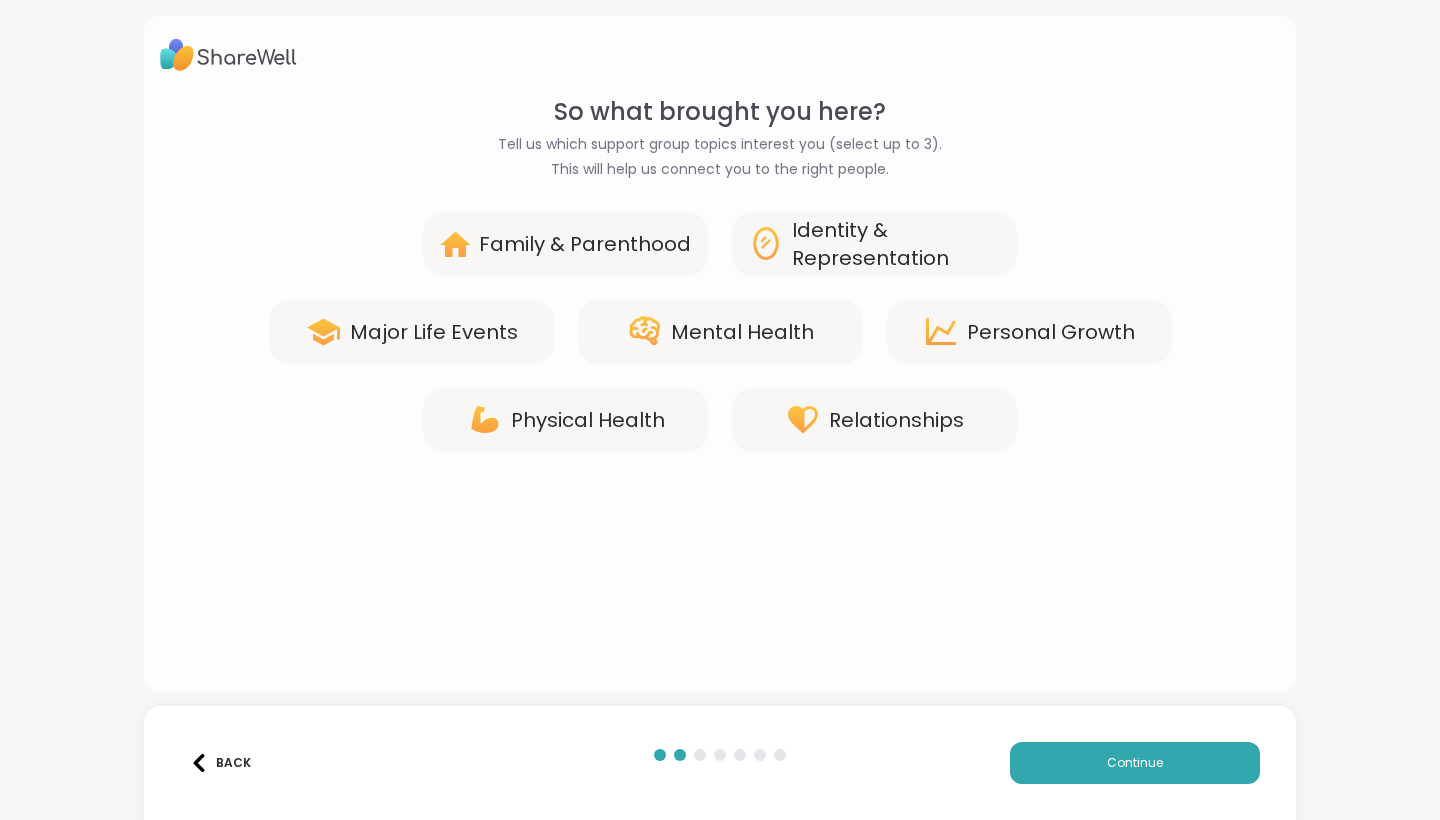 click on "Mental Health" at bounding box center (720, 332) 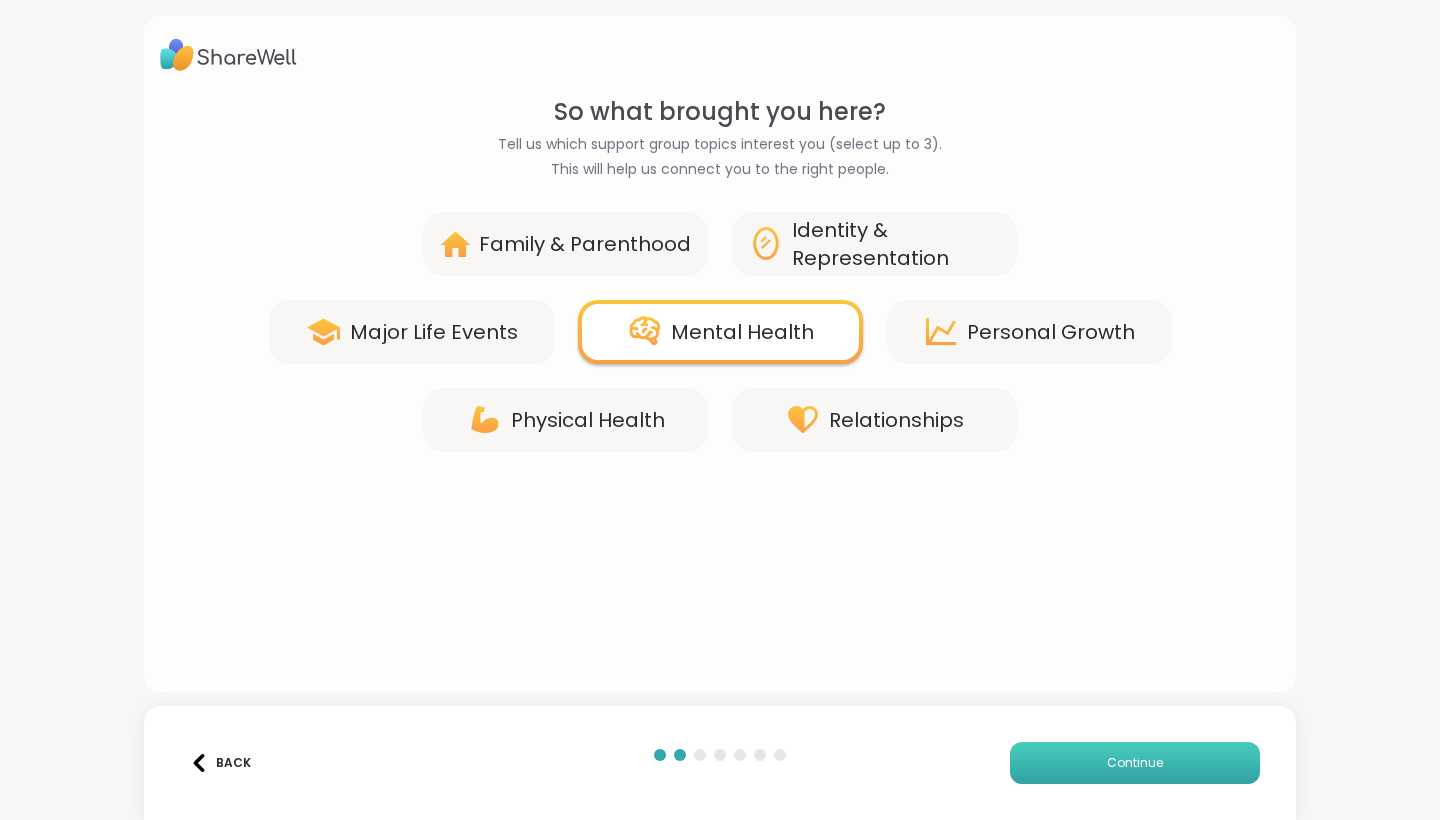 click on "Continue" at bounding box center (1135, 763) 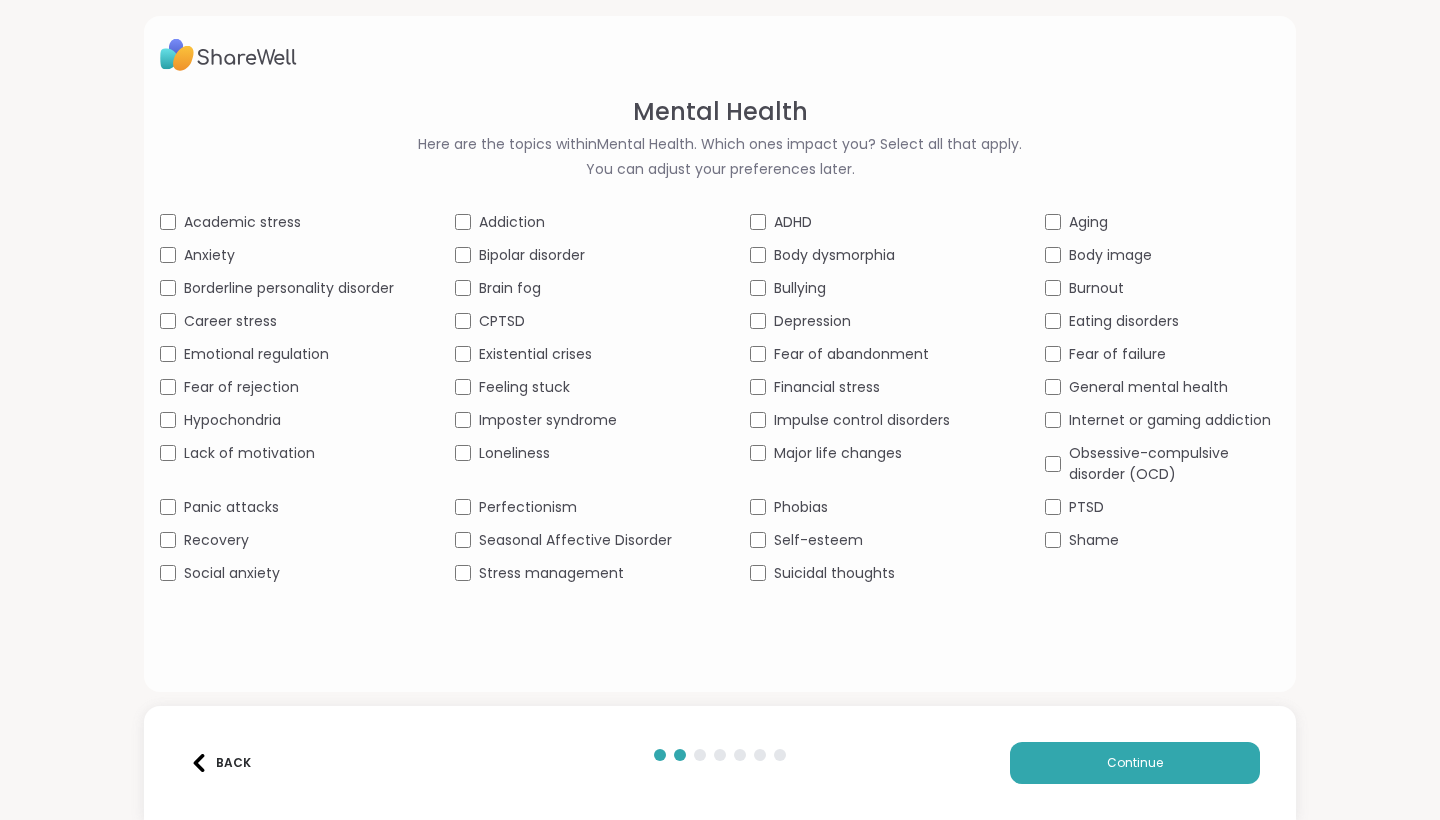 click on "Academic stress Addiction ADHD Aging Anxiety Bipolar disorder Body dysmorphia Body image Borderline personality disorder Brain fog Bullying Burnout Career stress CPTSD Depression Eating disorders Emotional regulation Existential crises Fear of abandonment Fear of failure Fear of rejection Feeling stuck Financial stress General mental health Hypochondria Imposter syndrome Impulse control disorders Internet or gaming addiction Lack of motivation Loneliness Major life changes Obsessive-compulsive disorder (OCD) Panic attacks Perfectionism Phobias PTSD Recovery Seasonal Affective Disorder Self-esteem Shame Social anxiety Stress management Suicidal thoughts" at bounding box center [720, 398] 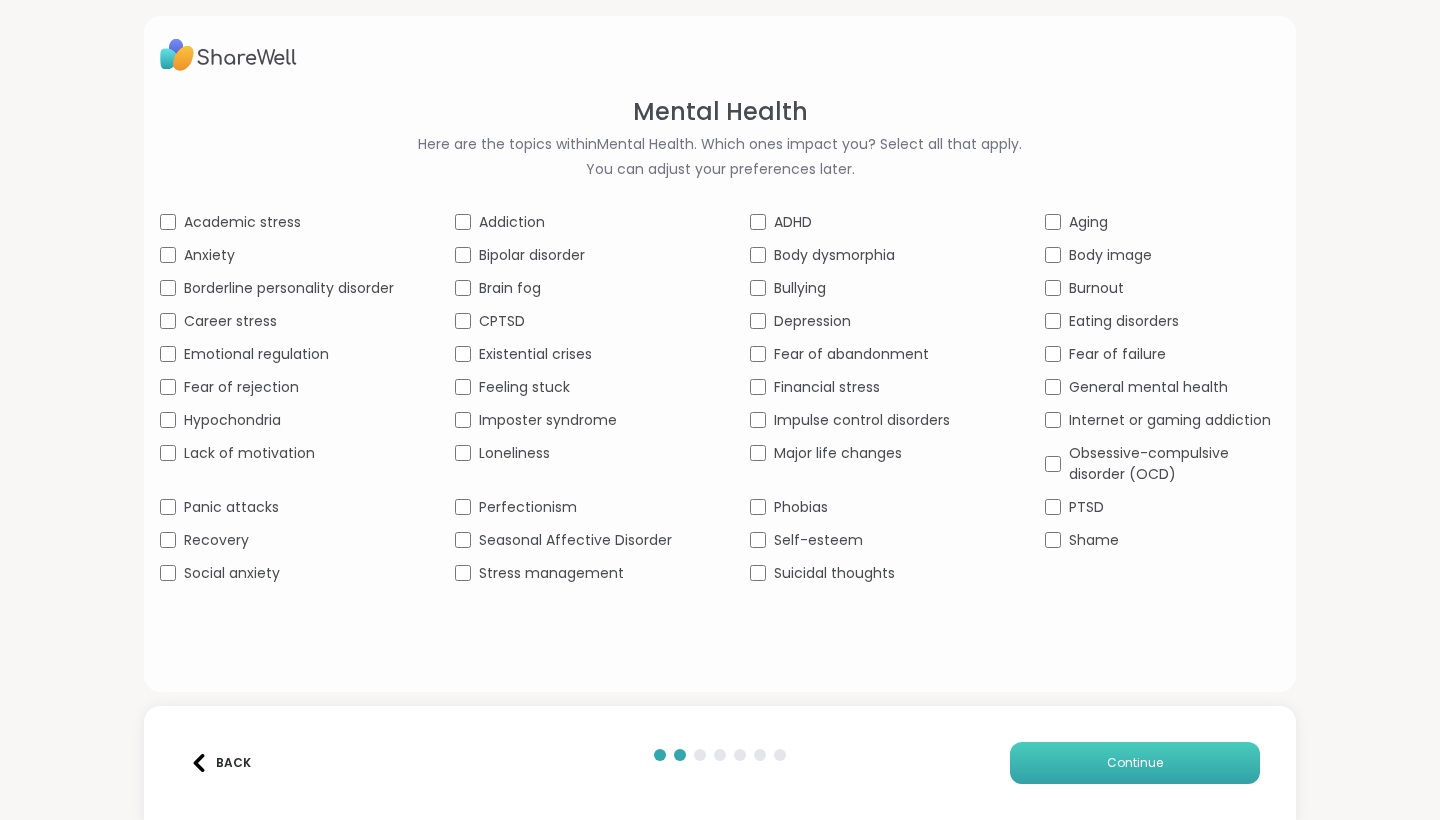 click on "Continue" at bounding box center [1135, 763] 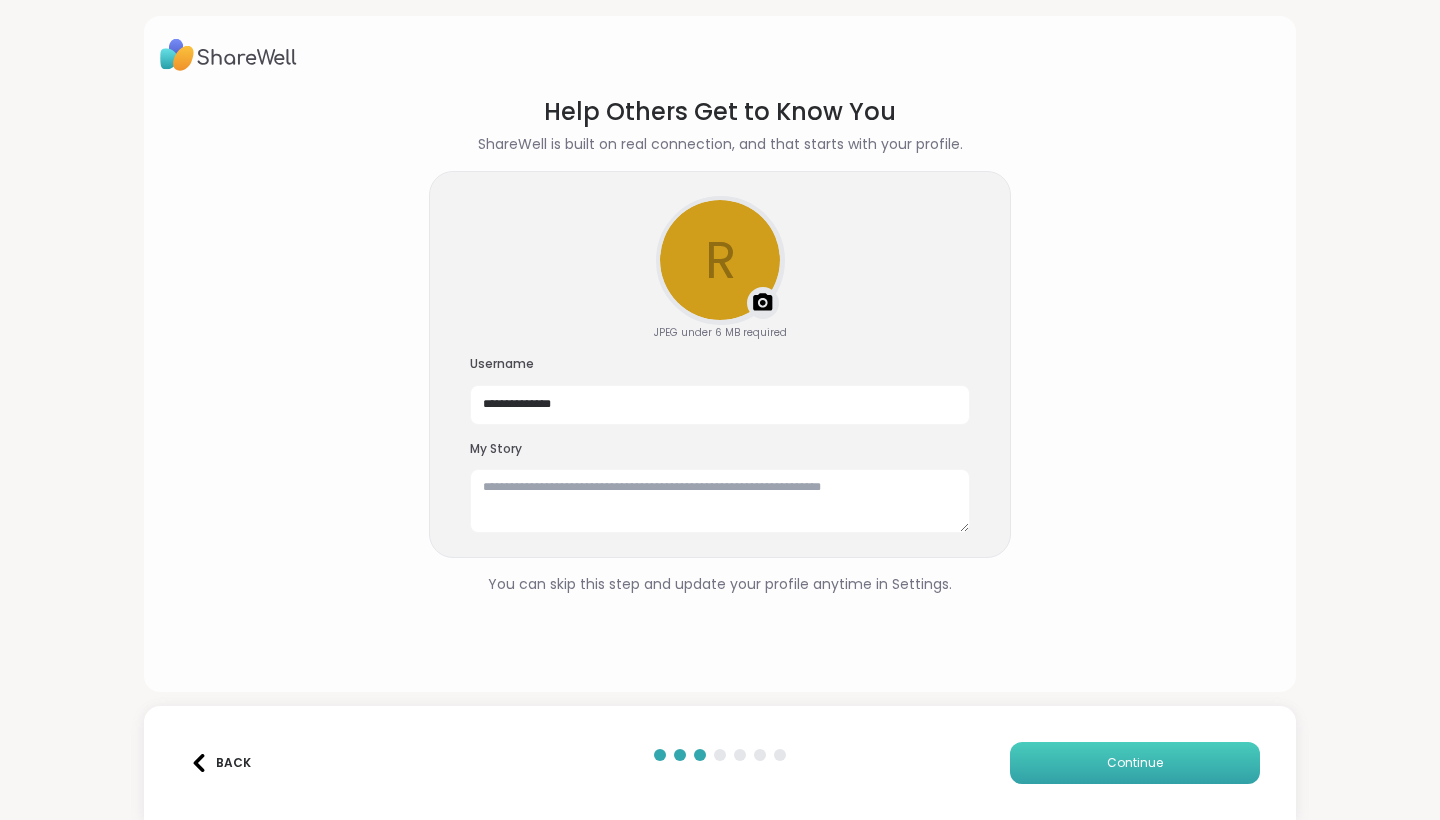 click on "Continue" at bounding box center (1135, 763) 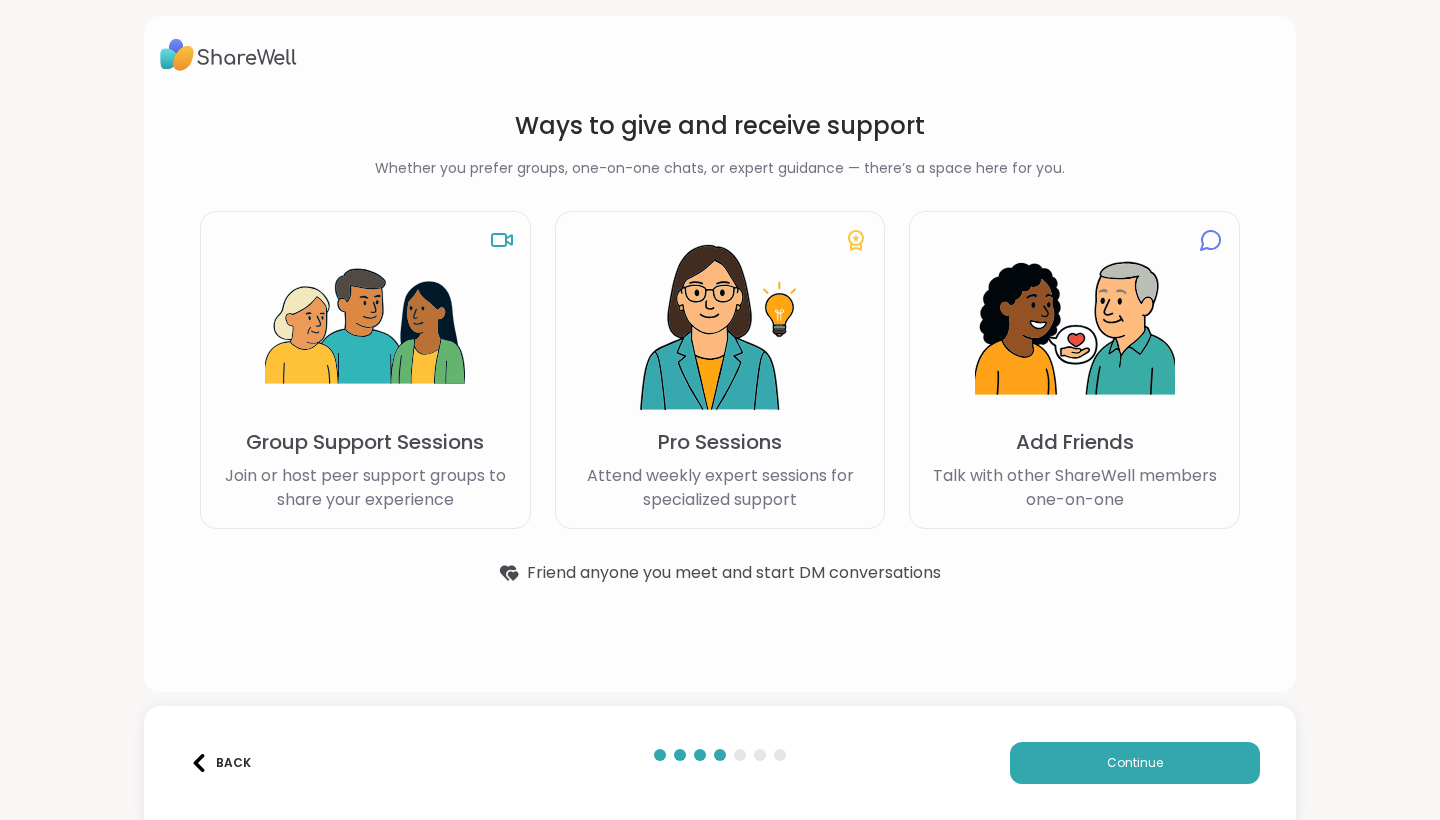click on "Group Support Sessions" at bounding box center [365, 442] 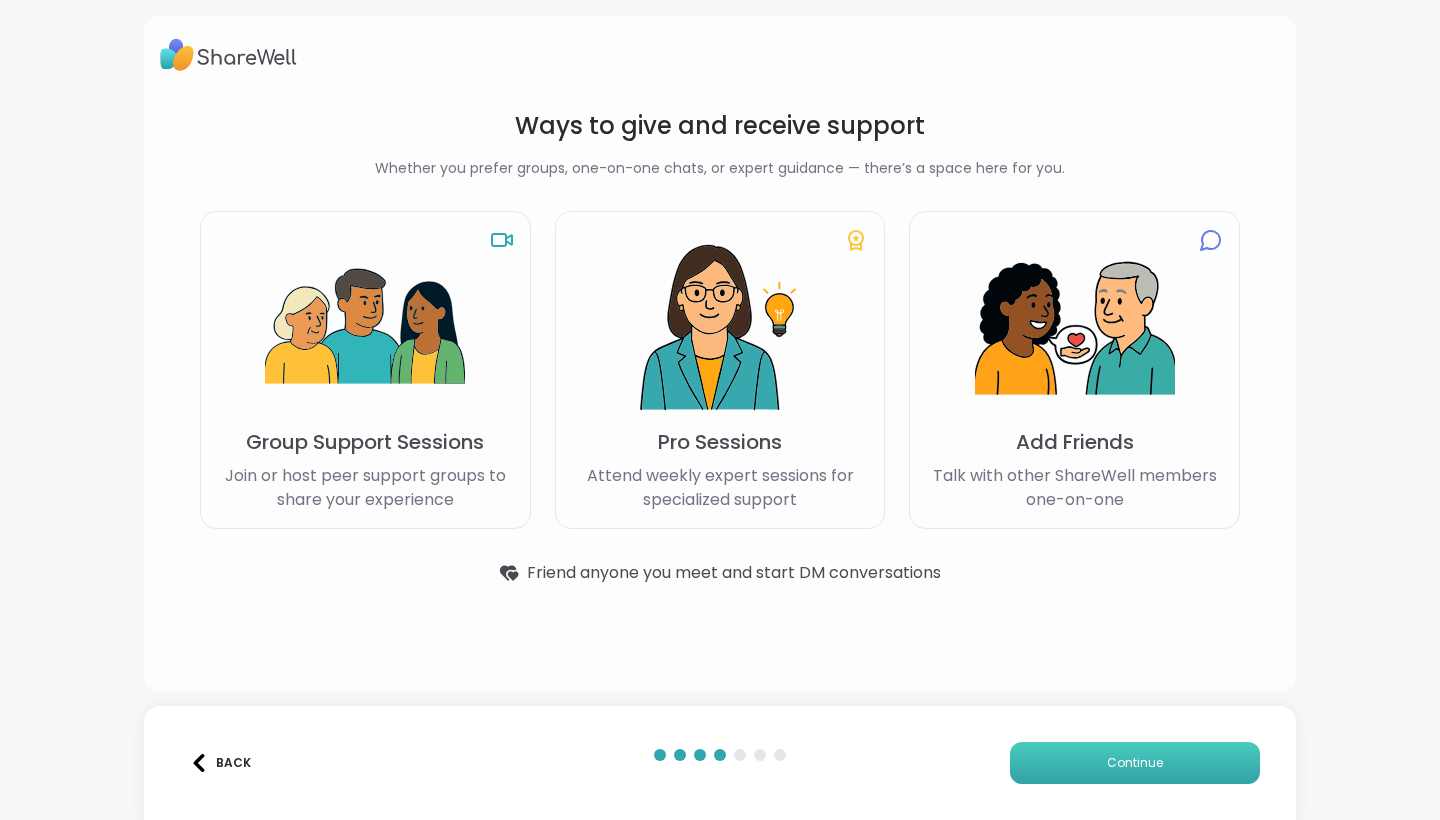 click on "Continue" at bounding box center [1135, 763] 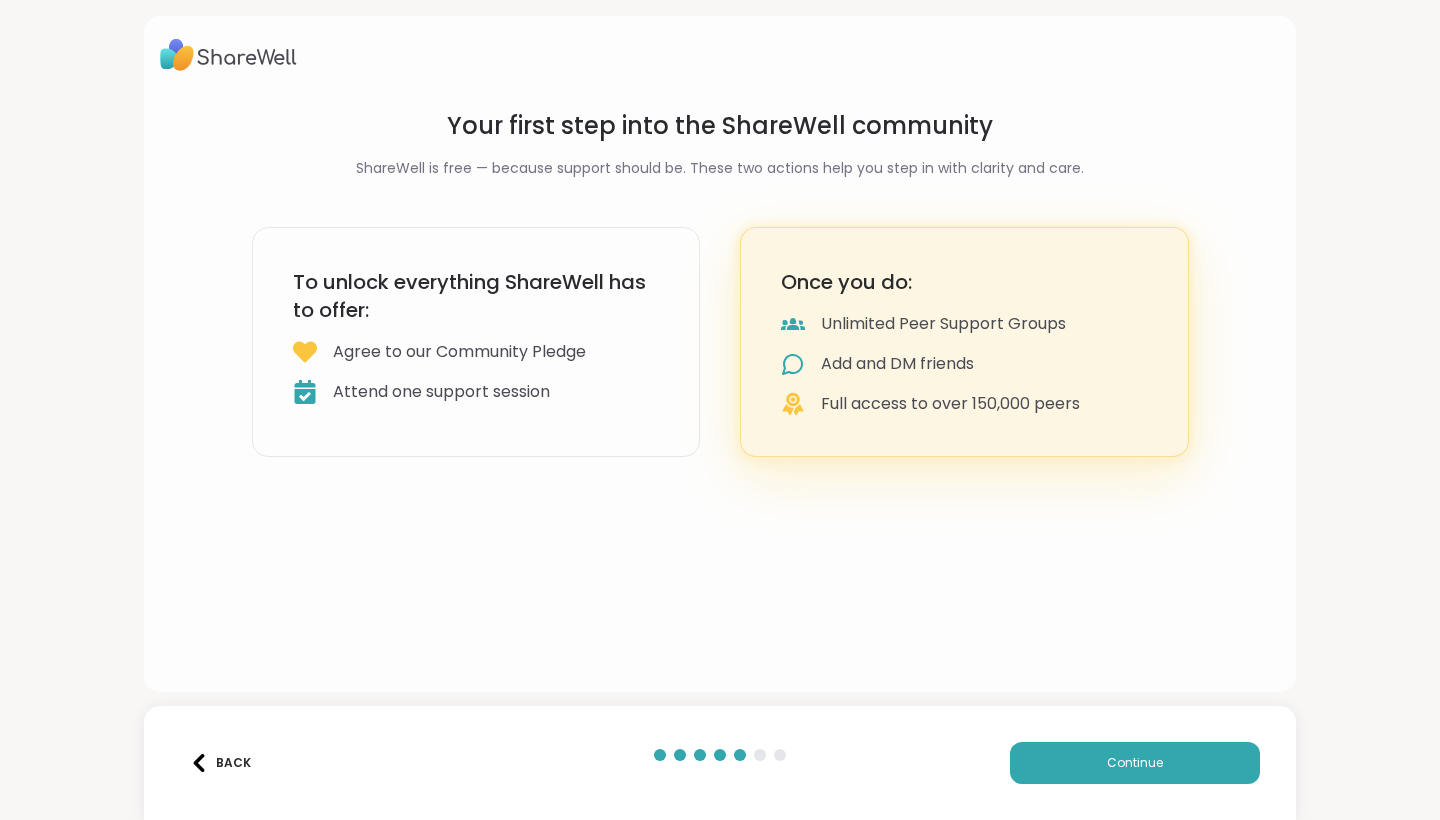 click on "Agree to our Community Pledge" at bounding box center (476, 352) 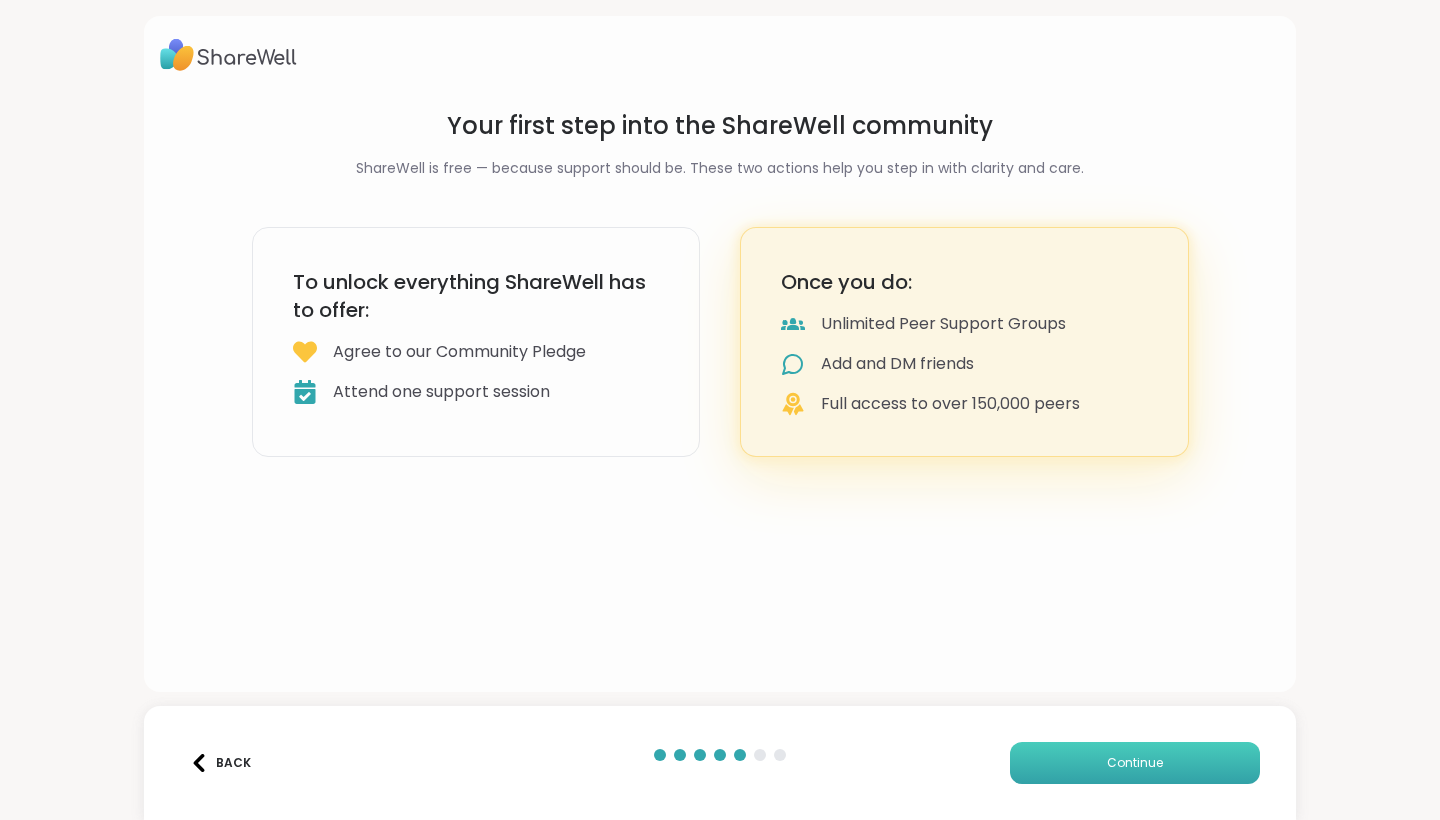 click on "Continue" at bounding box center [1135, 763] 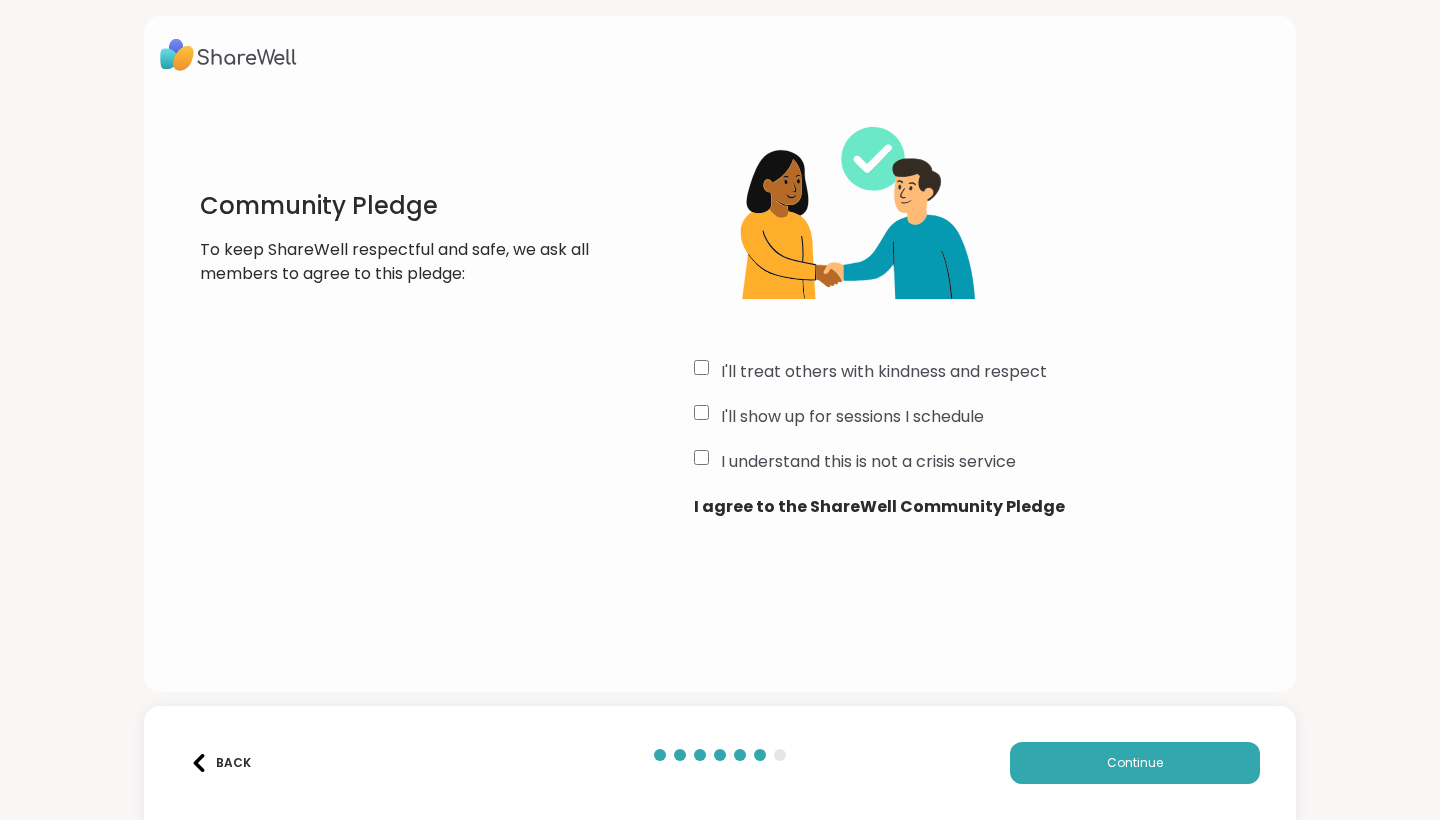 click on "Back Continue" at bounding box center (720, 763) 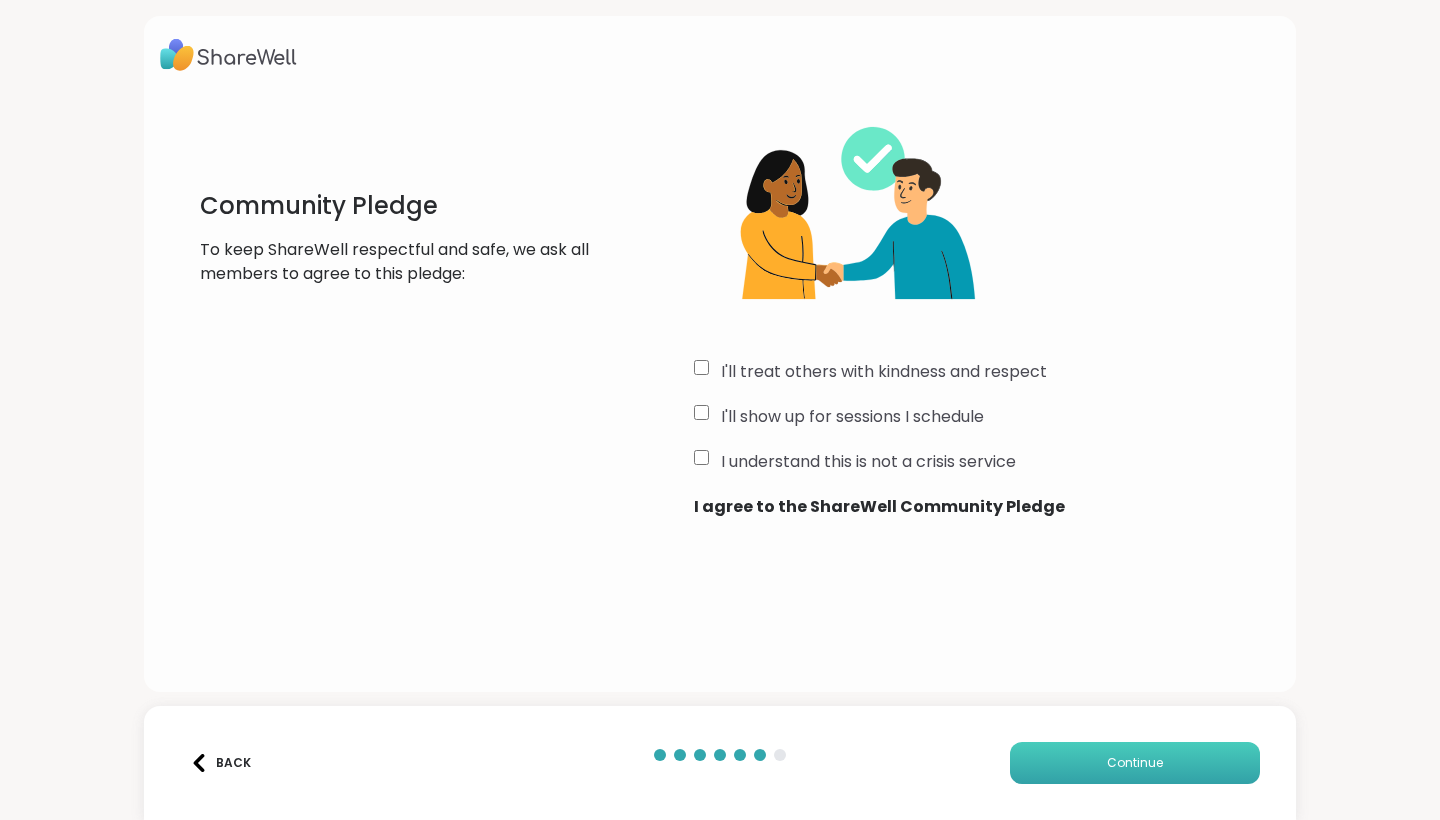 click on "Continue" at bounding box center [1135, 763] 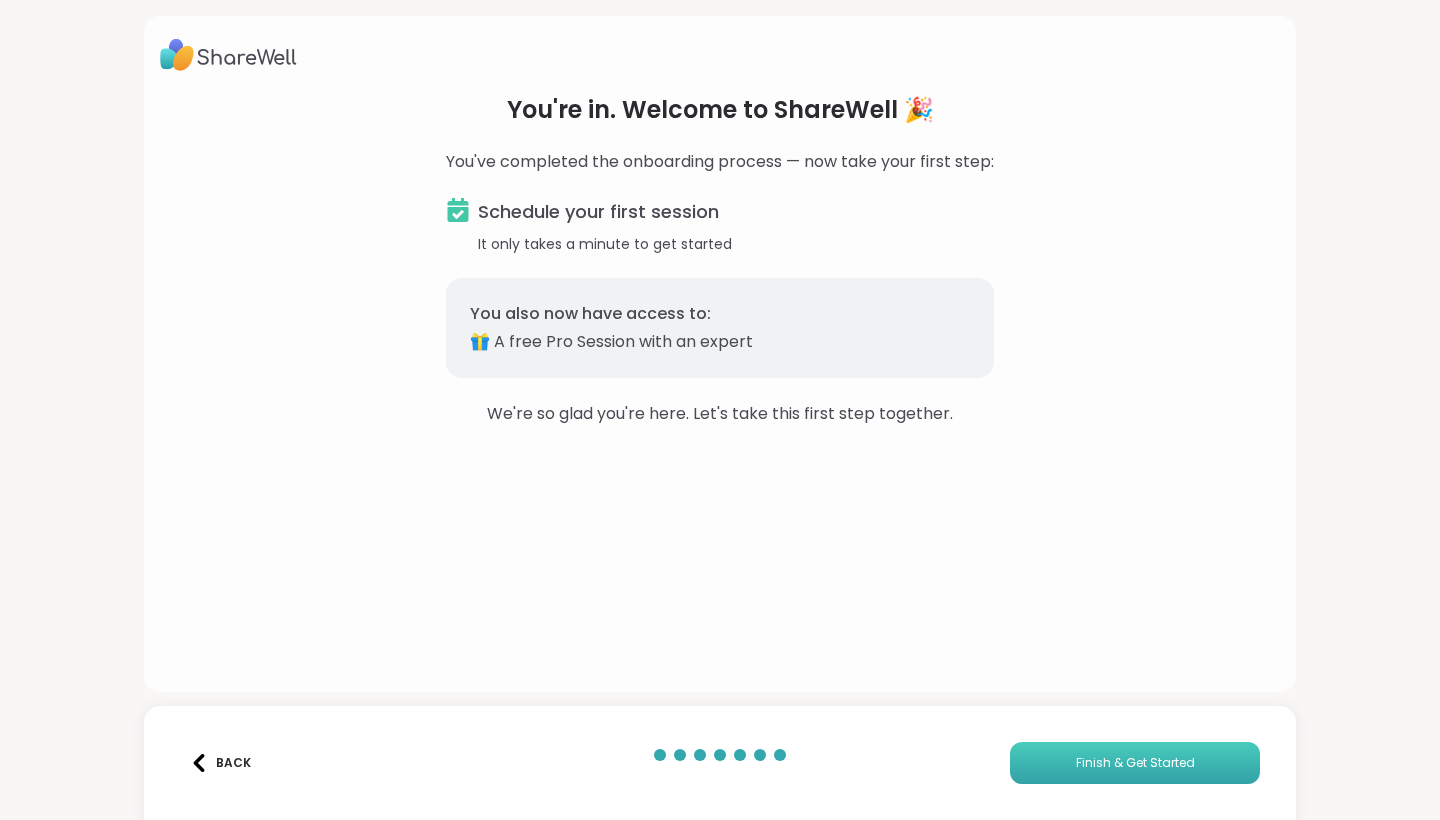 click on "Finish & Get Started" at bounding box center [1135, 763] 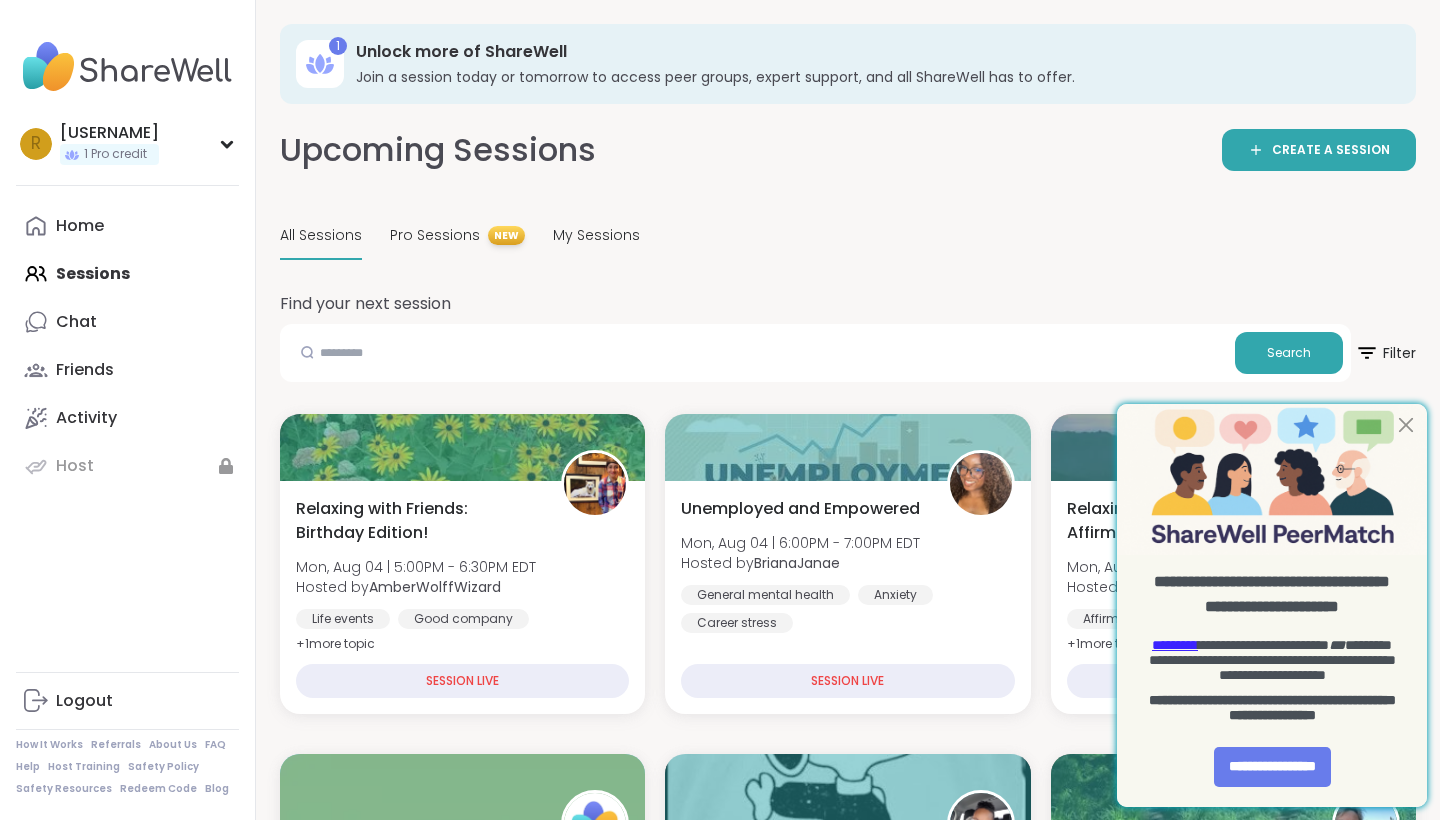 scroll, scrollTop: 0, scrollLeft: 0, axis: both 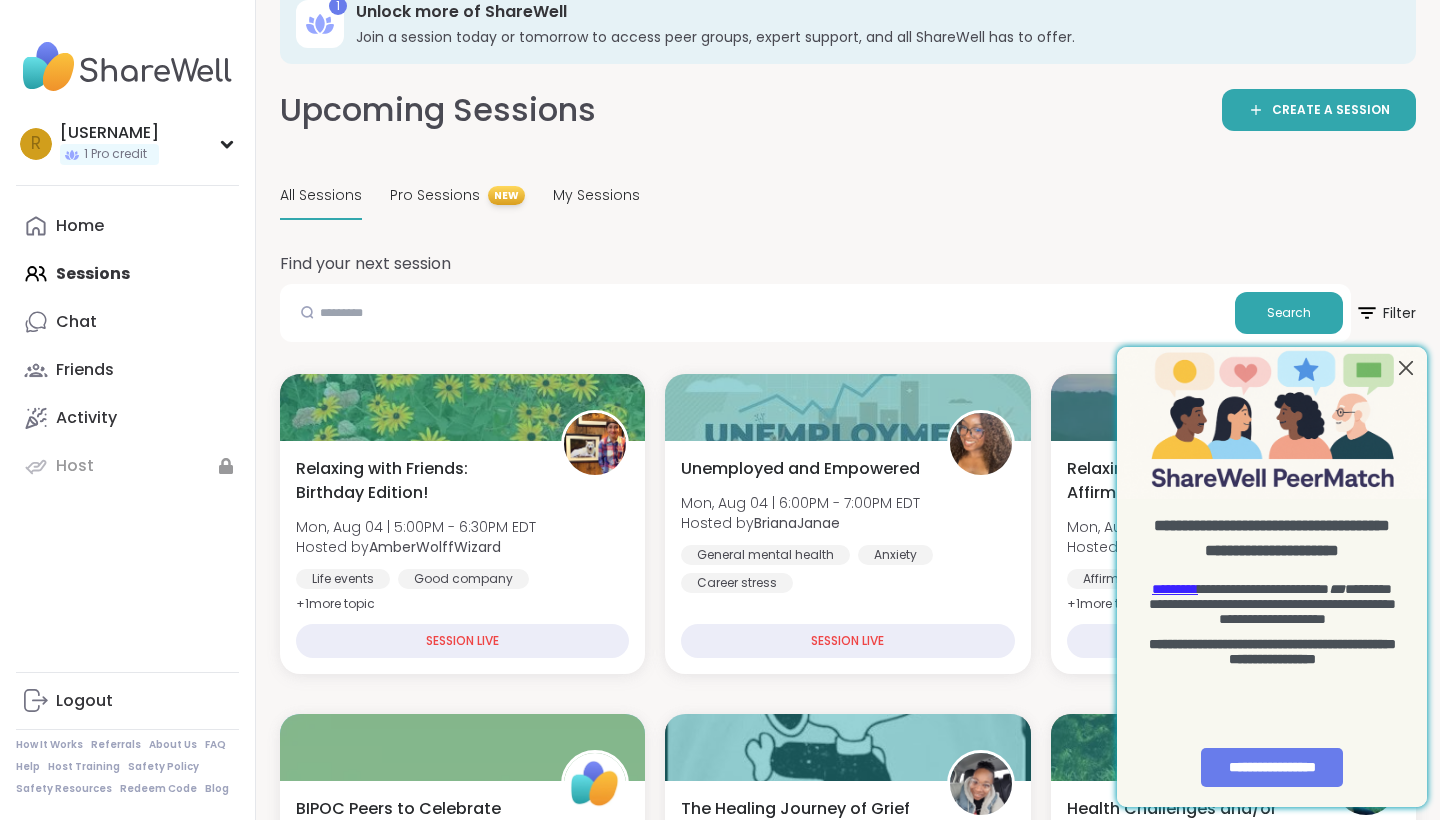 click at bounding box center (1406, 368) 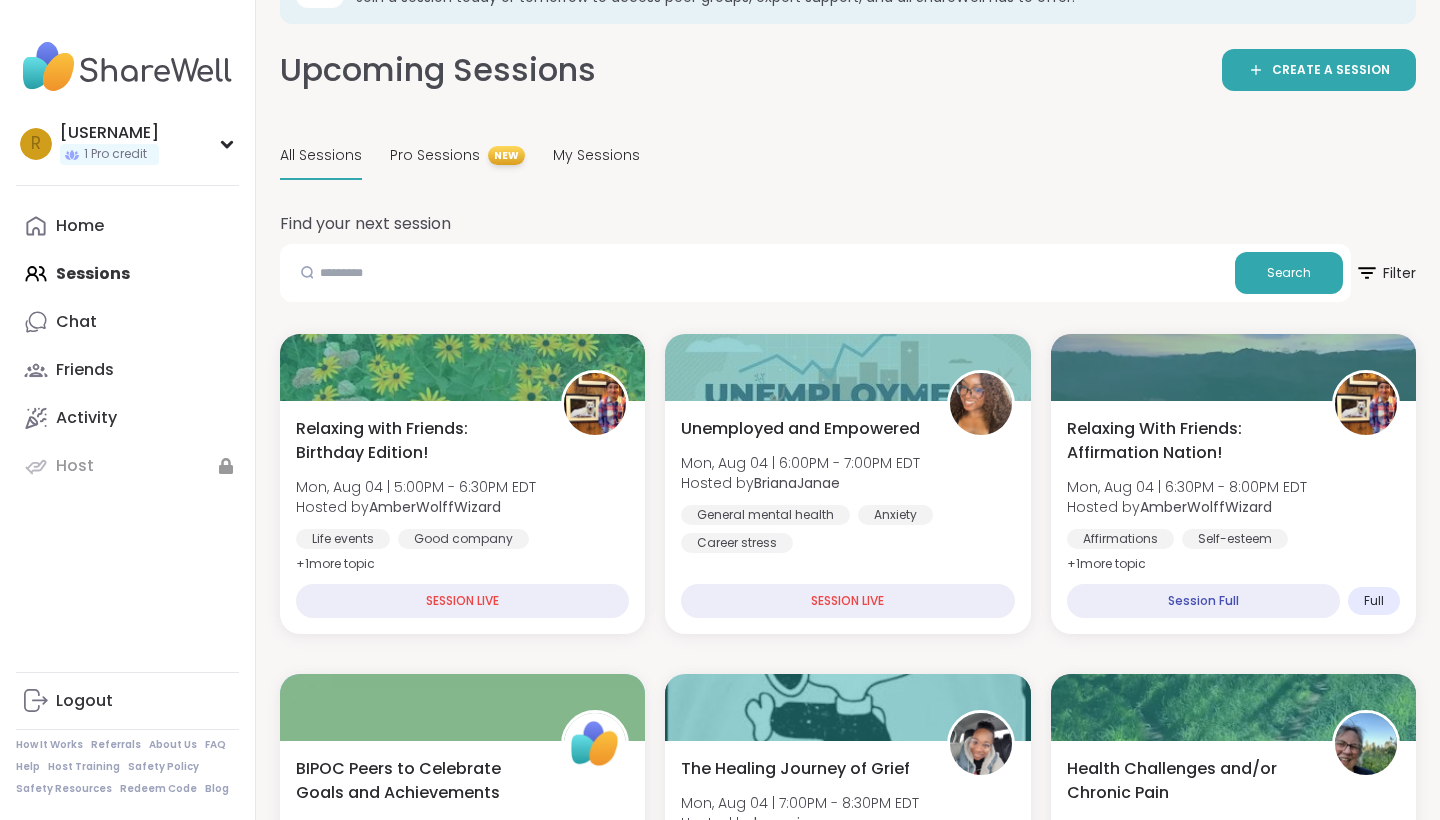 scroll, scrollTop: 0, scrollLeft: 0, axis: both 